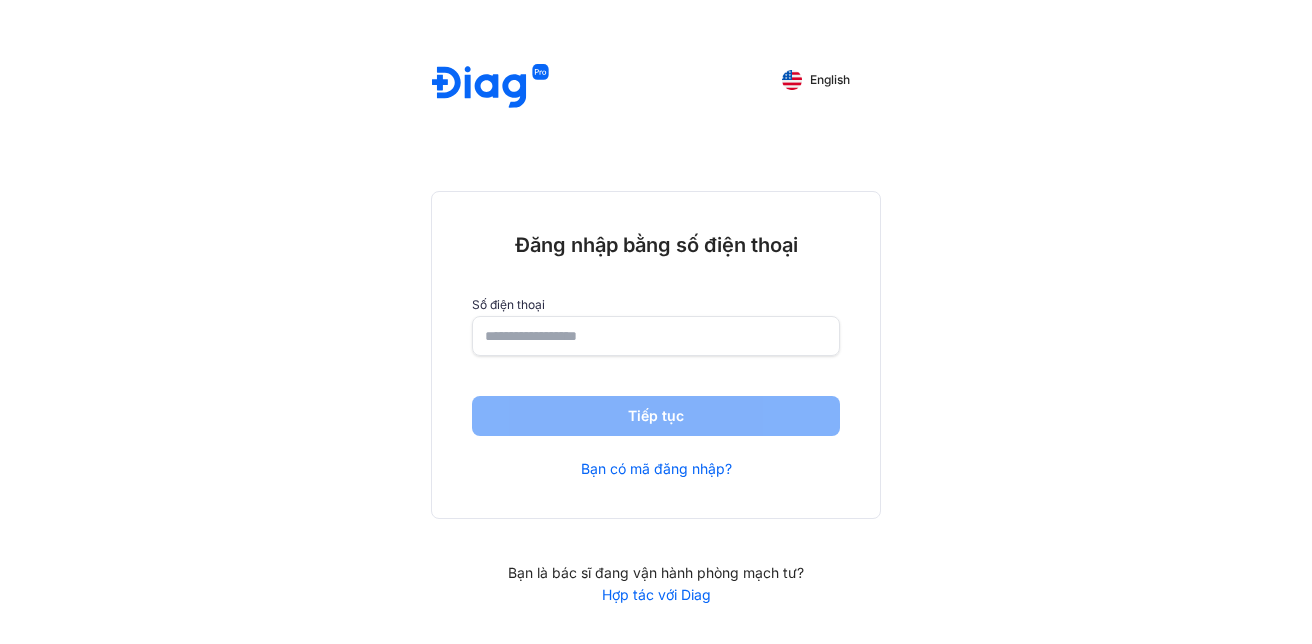 scroll, scrollTop: 0, scrollLeft: 0, axis: both 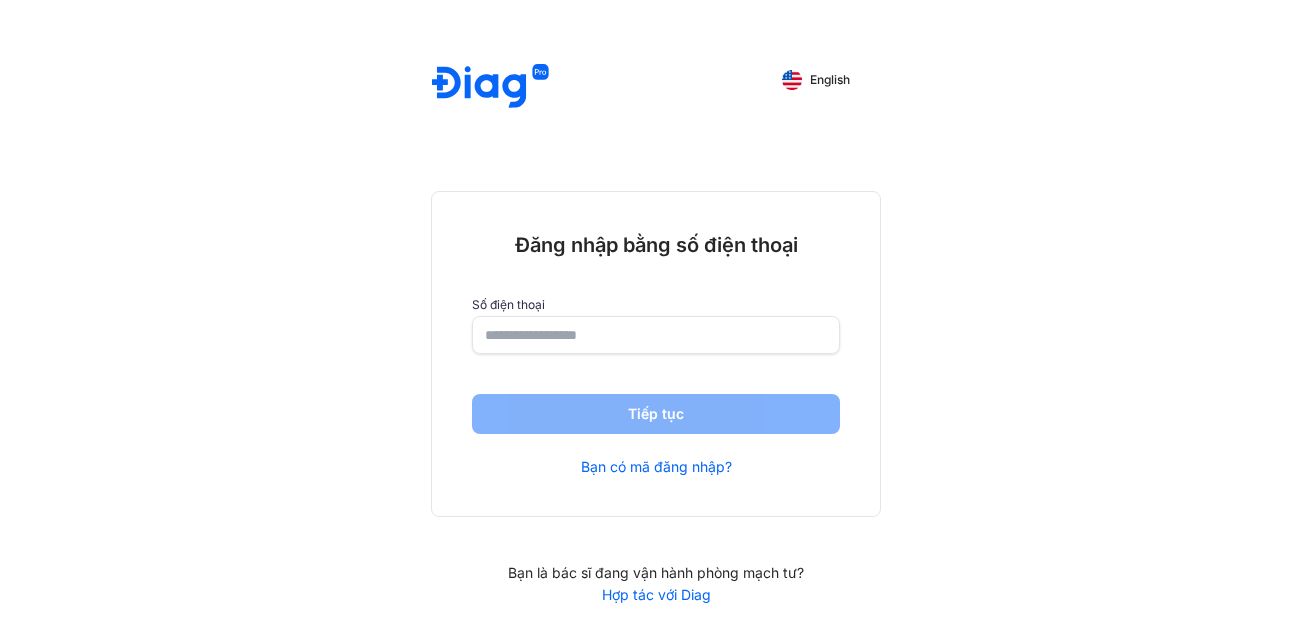 click 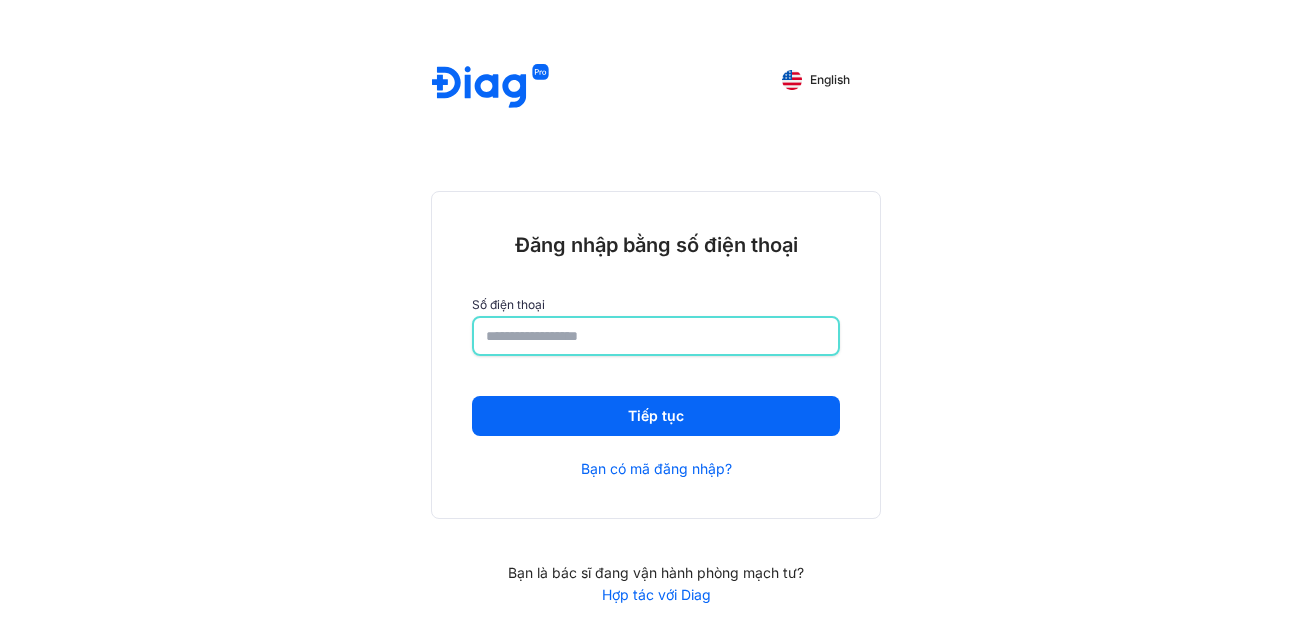 type on "**********" 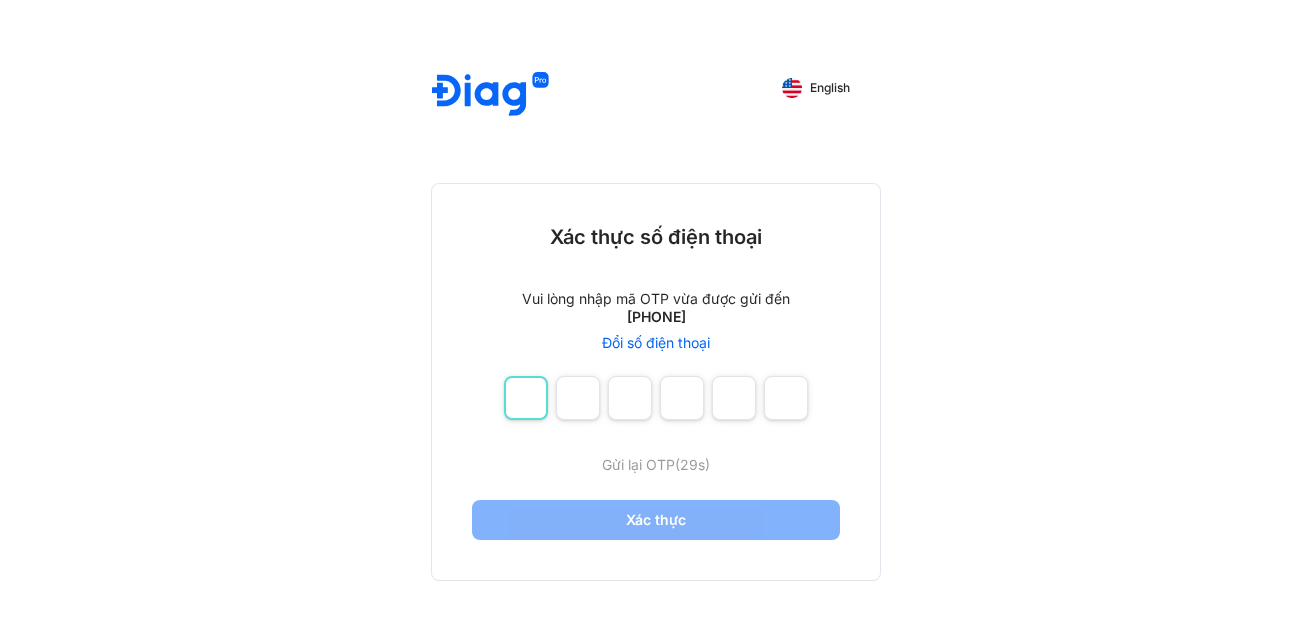 click at bounding box center [526, 398] 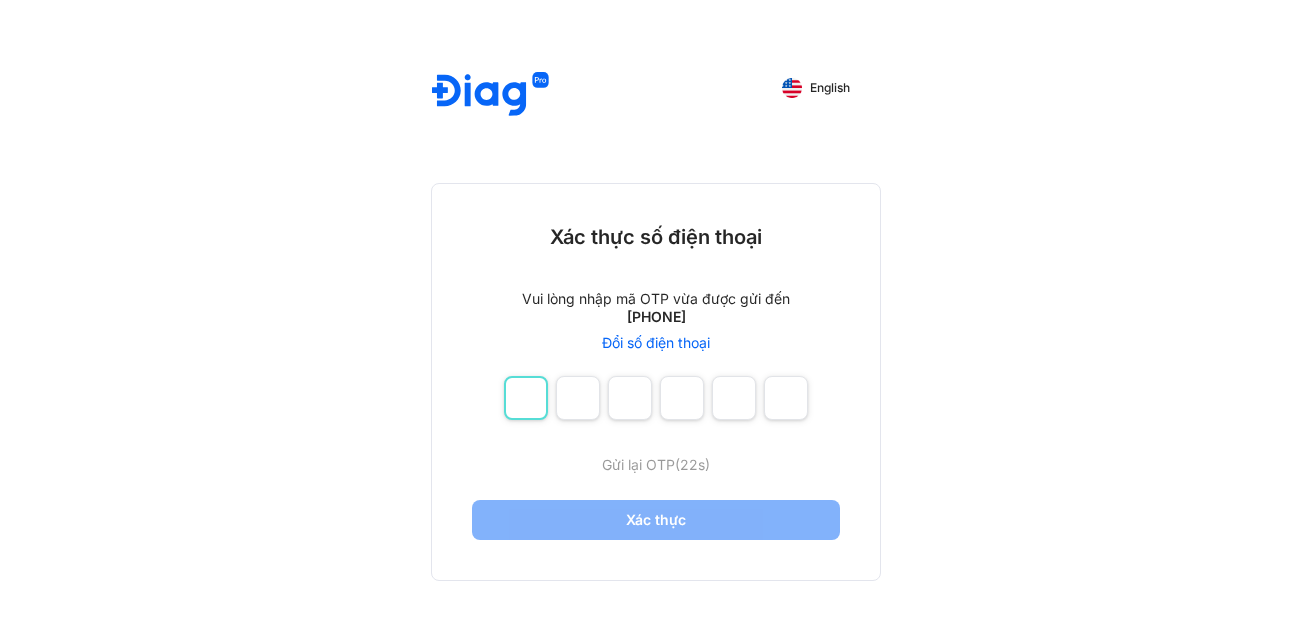 type on "*" 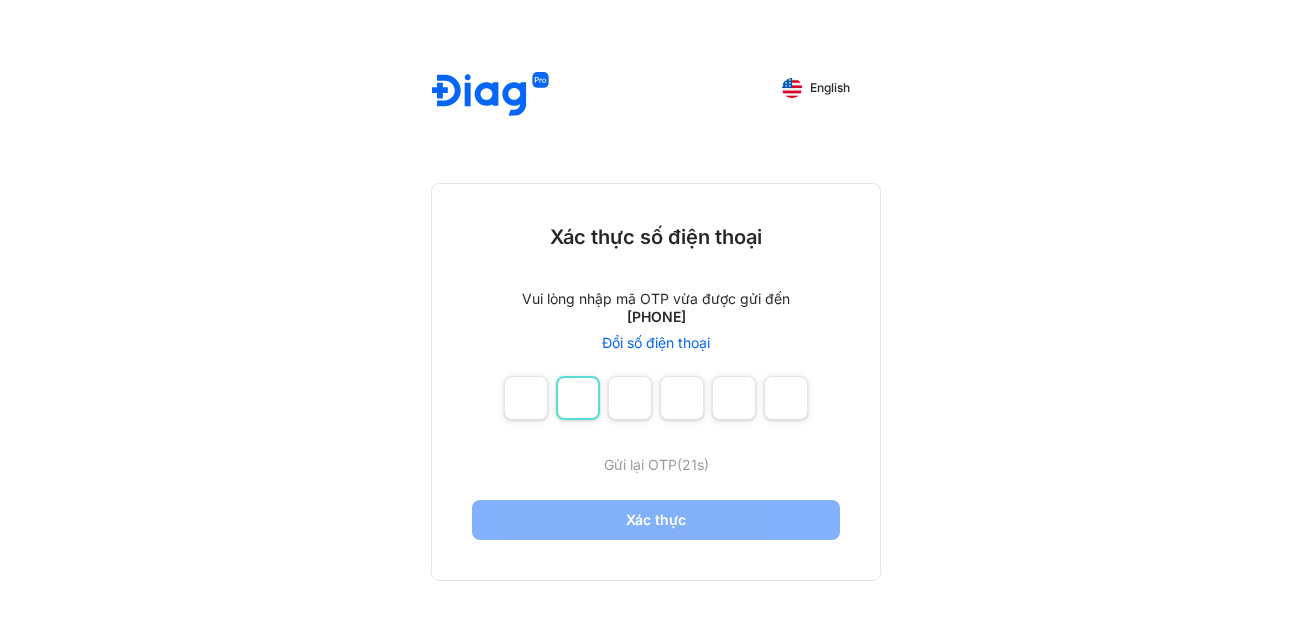type on "*" 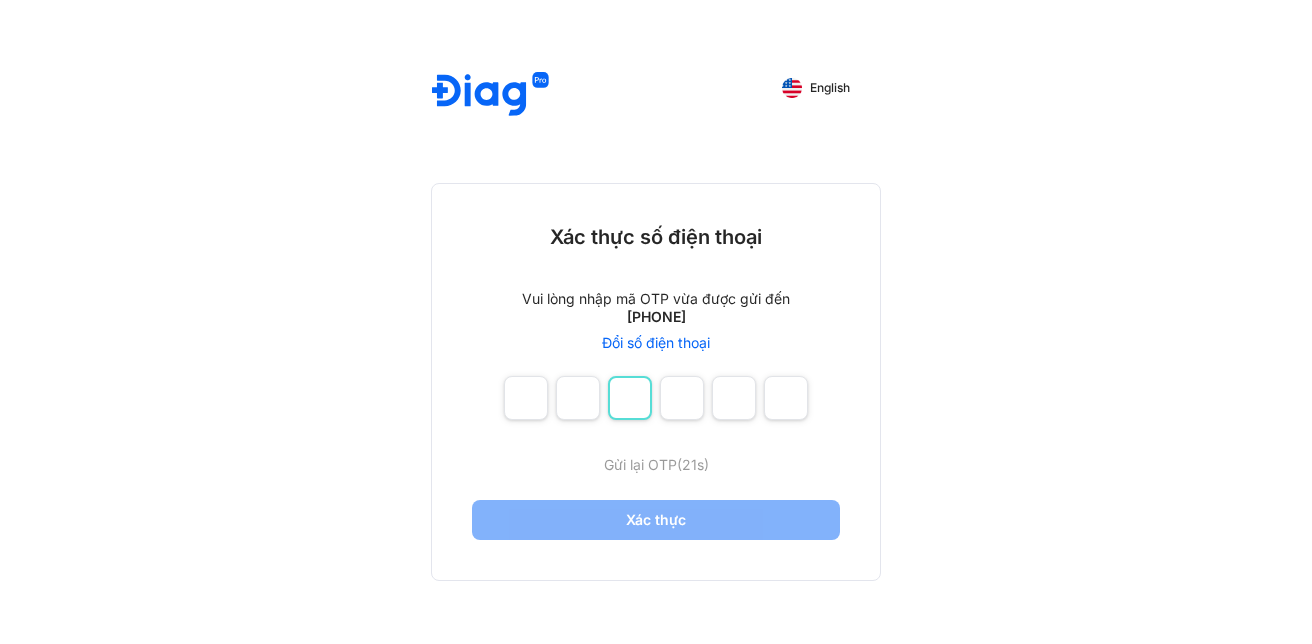 type on "*" 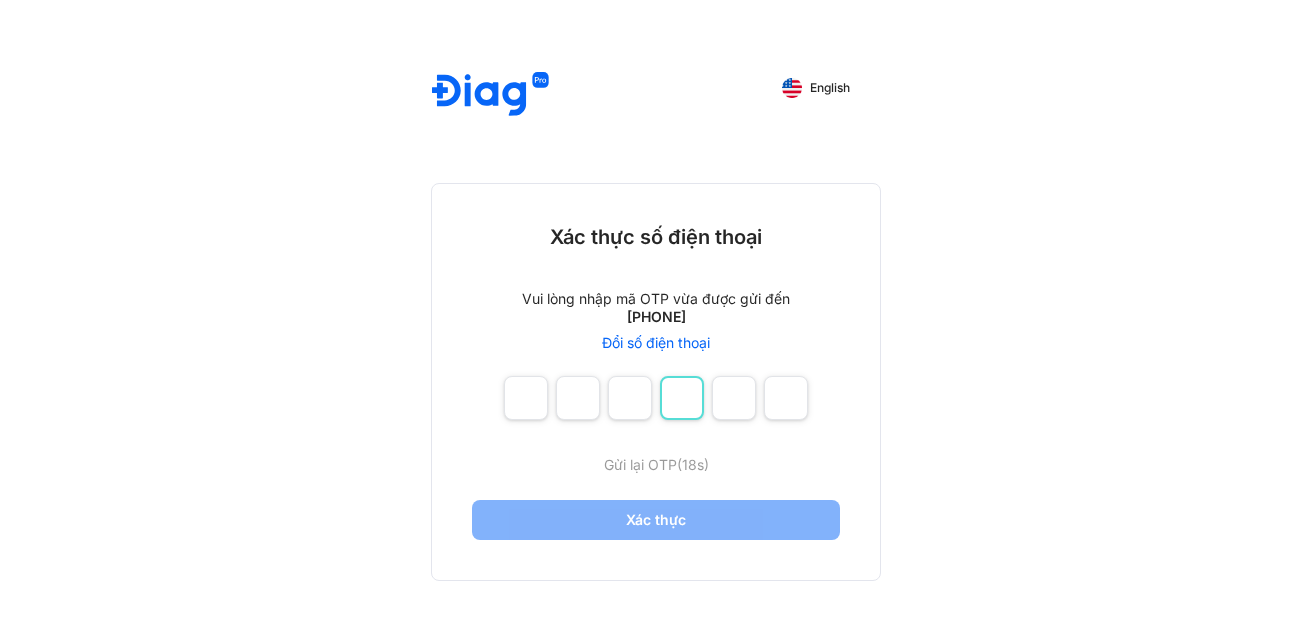 type on "*" 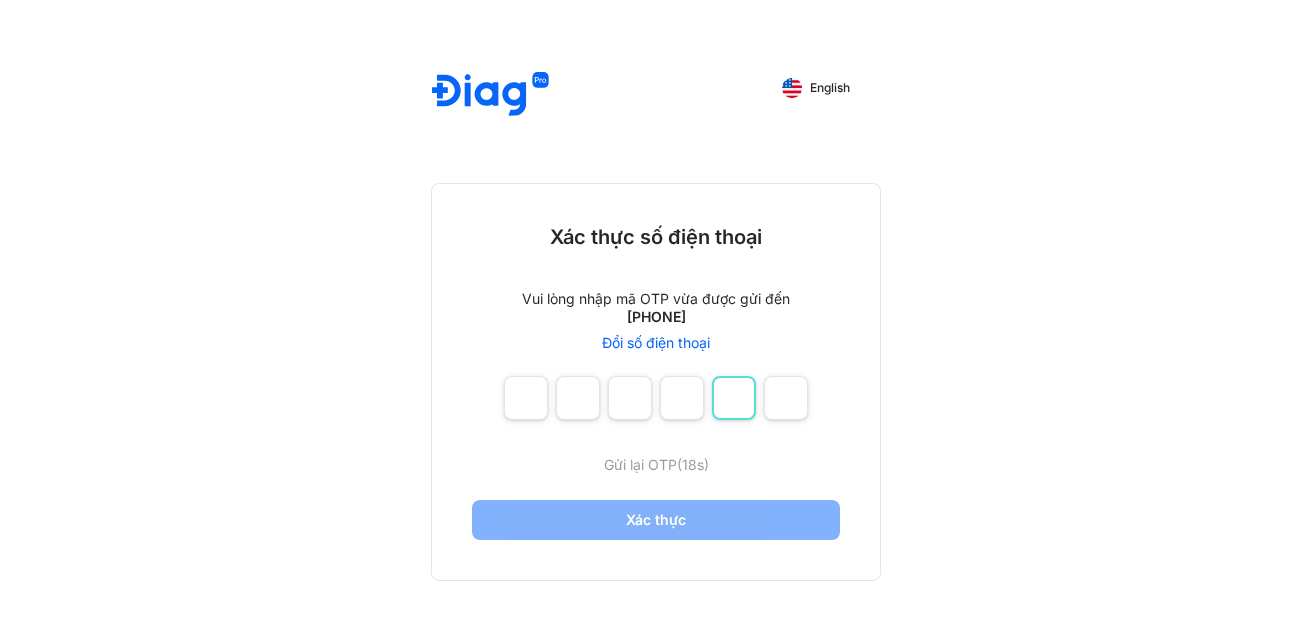 type on "*" 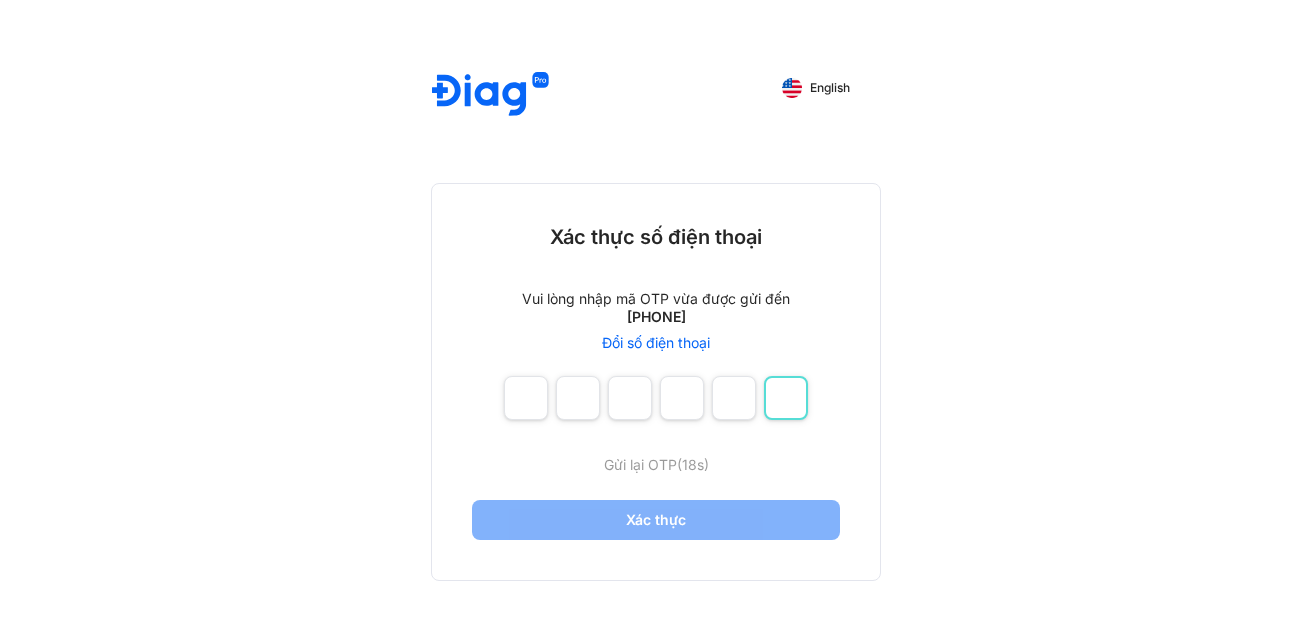 type on "*" 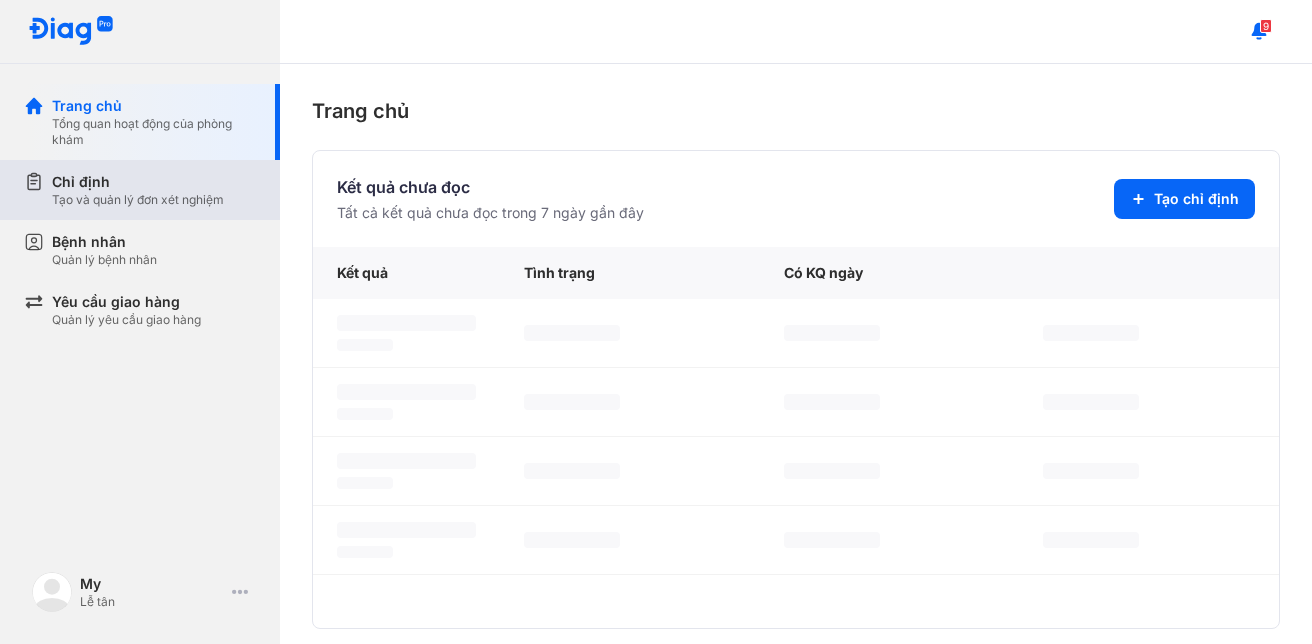 click on "Tạo và quản lý đơn xét nghiệm" at bounding box center [138, 200] 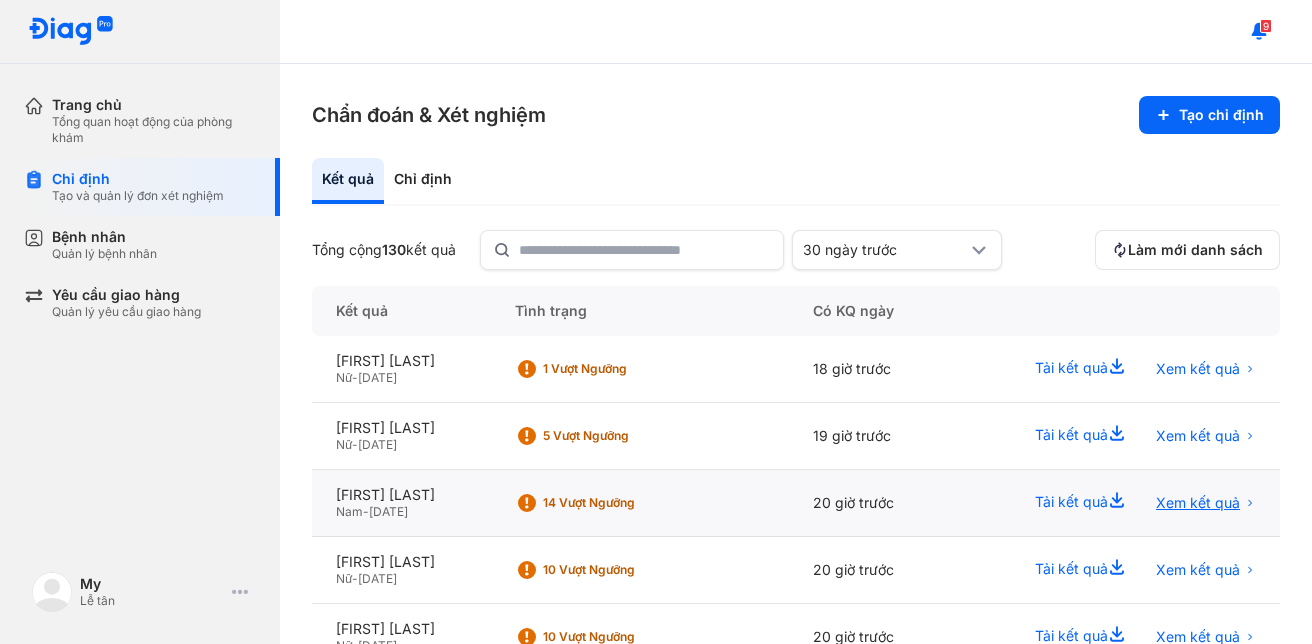 click on "Xem kết quả" at bounding box center (1198, 503) 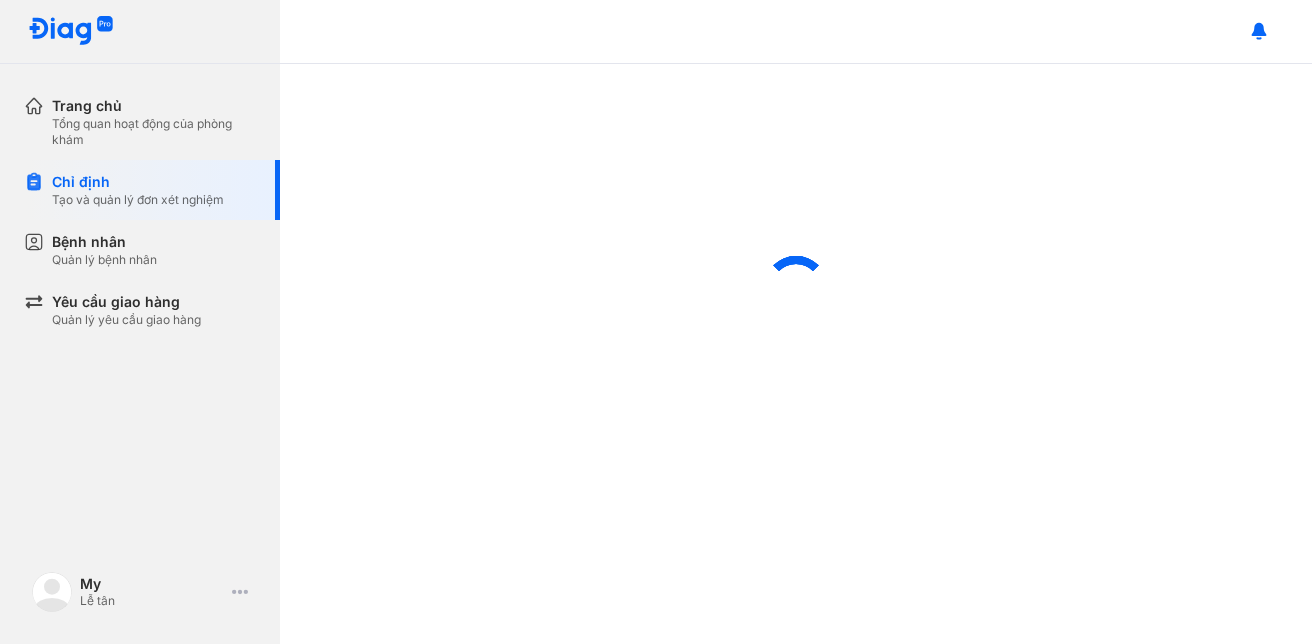 scroll, scrollTop: 0, scrollLeft: 0, axis: both 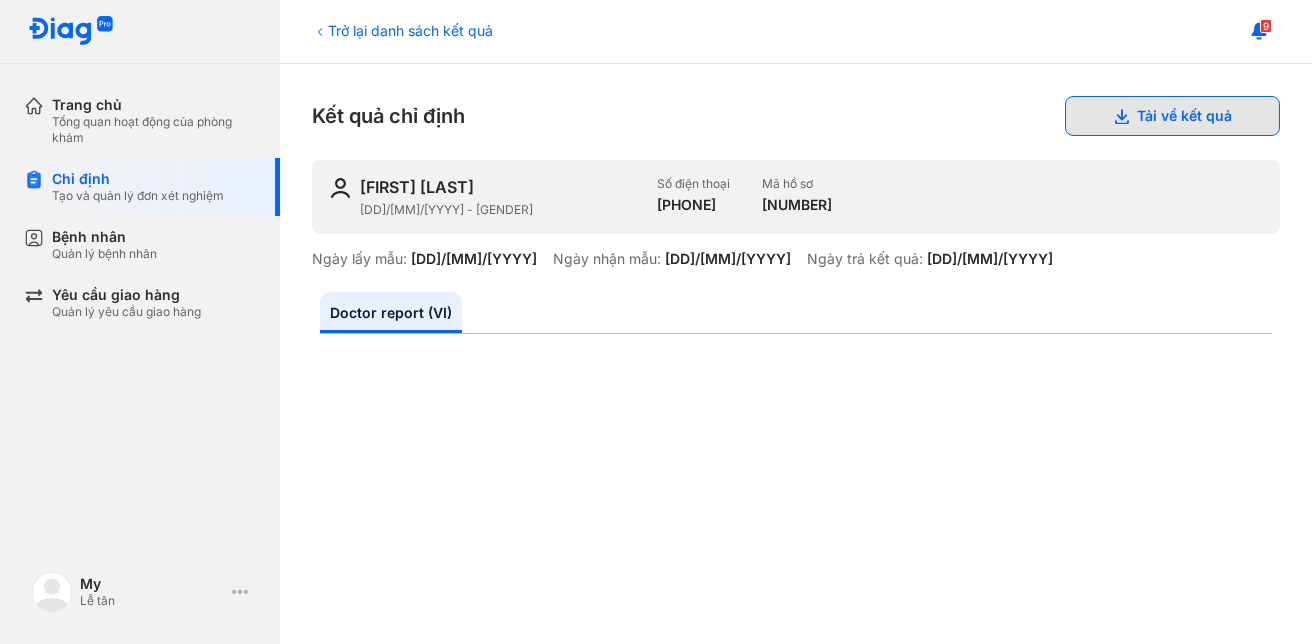 click on "Tải về kết quả" at bounding box center (1172, 116) 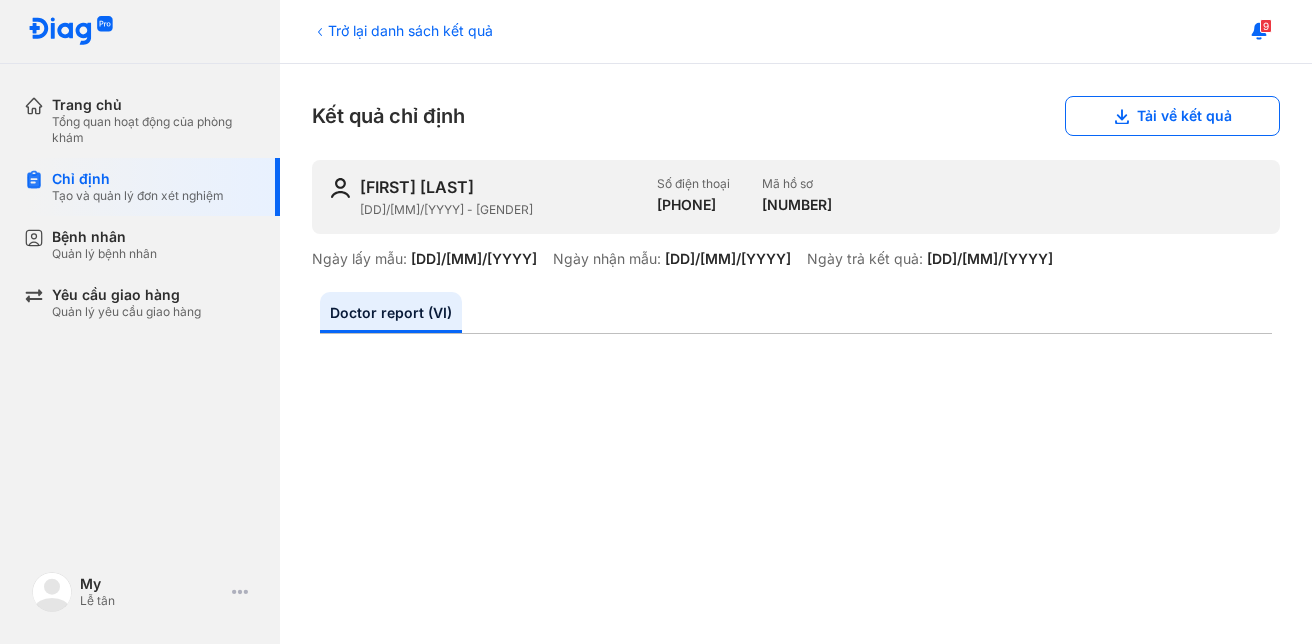 click on "Trở lại danh sách kết quả" at bounding box center [402, 30] 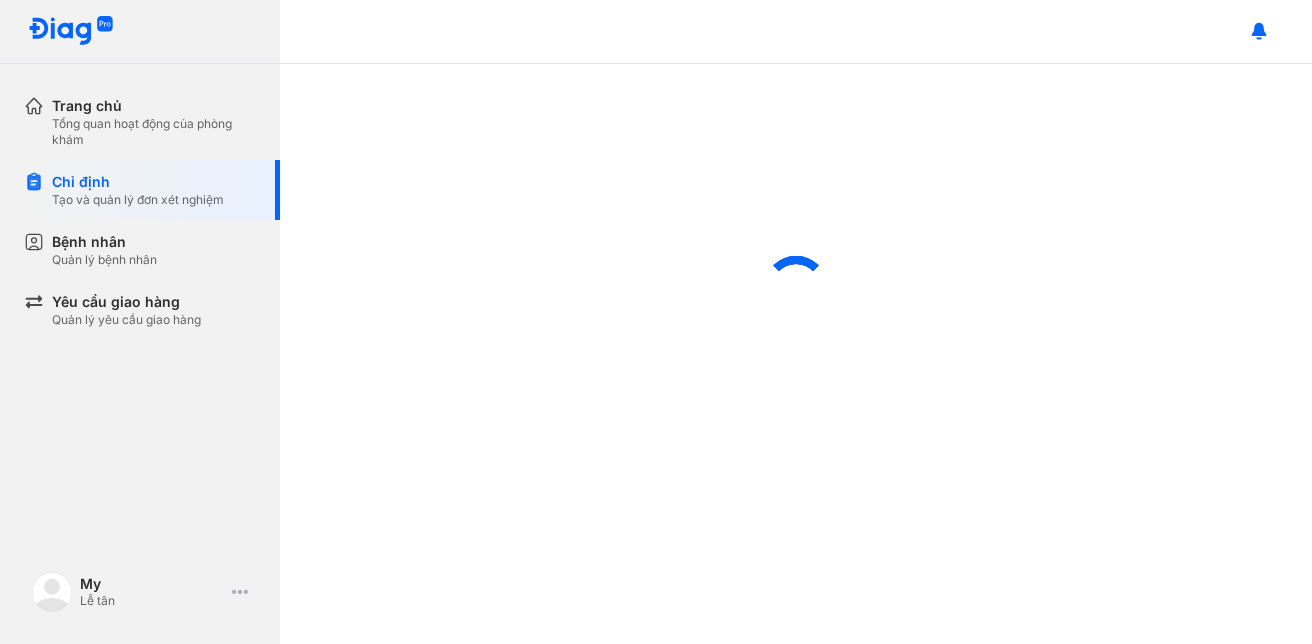 scroll, scrollTop: 0, scrollLeft: 0, axis: both 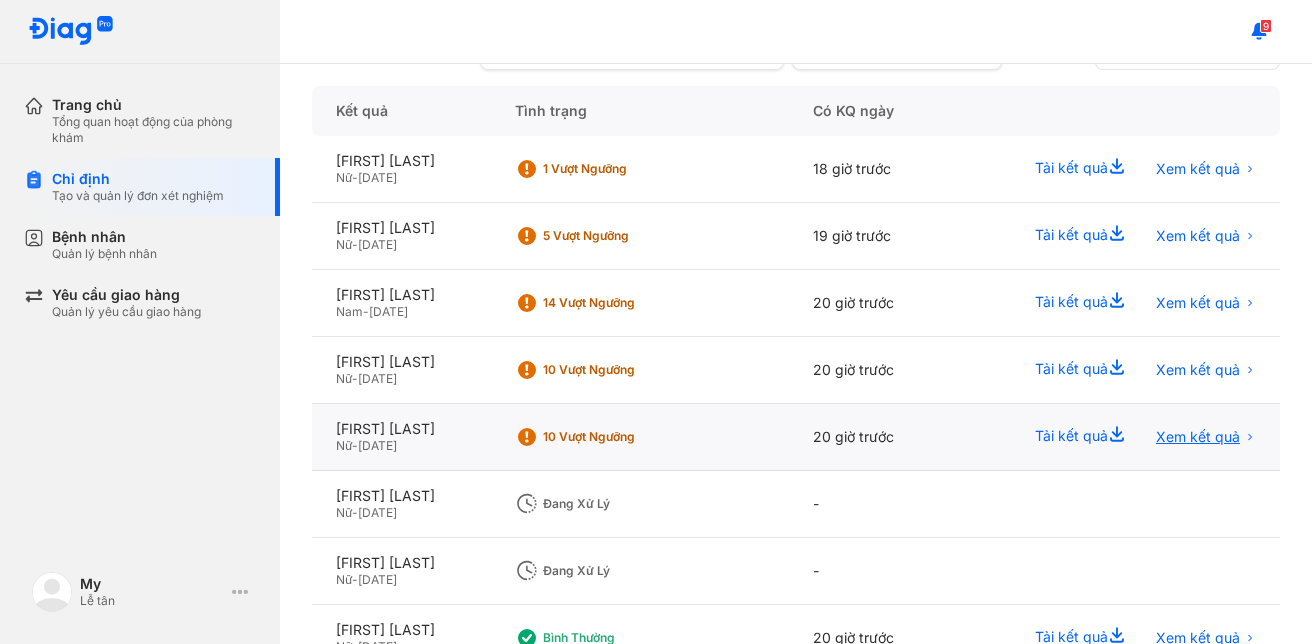 click on "Xem kết quả" at bounding box center [1198, 437] 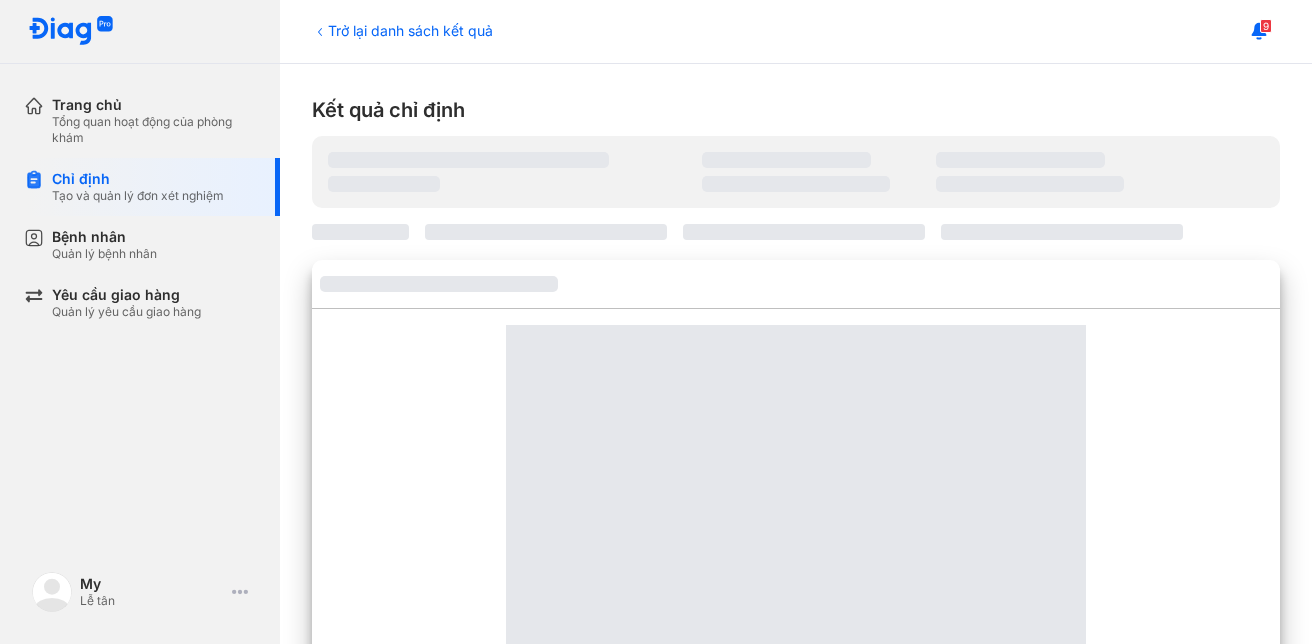scroll, scrollTop: 0, scrollLeft: 0, axis: both 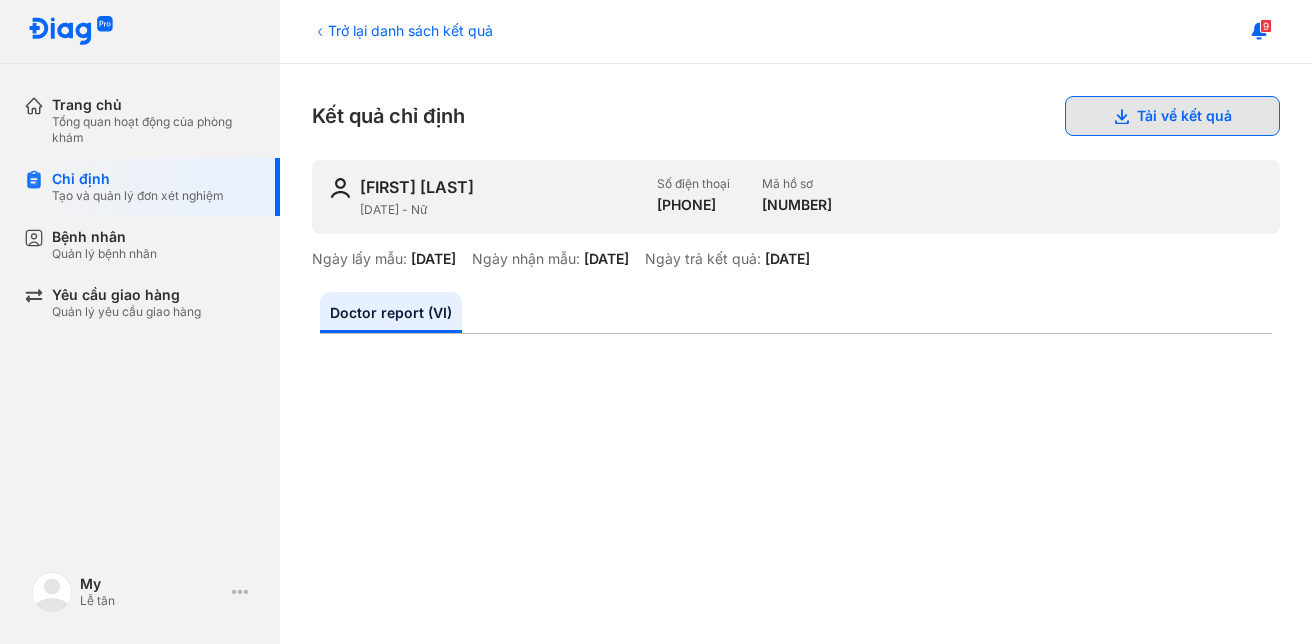 click on "Tải về kết quả" at bounding box center [1172, 116] 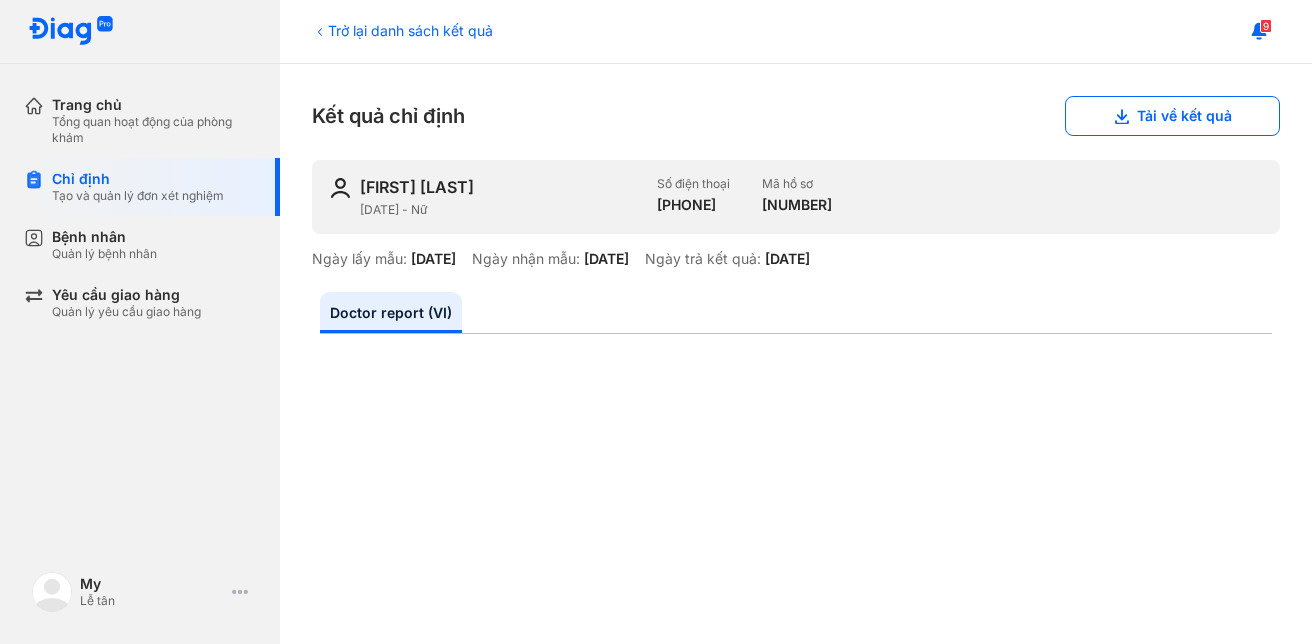 click on "Trở lại danh sách kết quả" at bounding box center [402, 30] 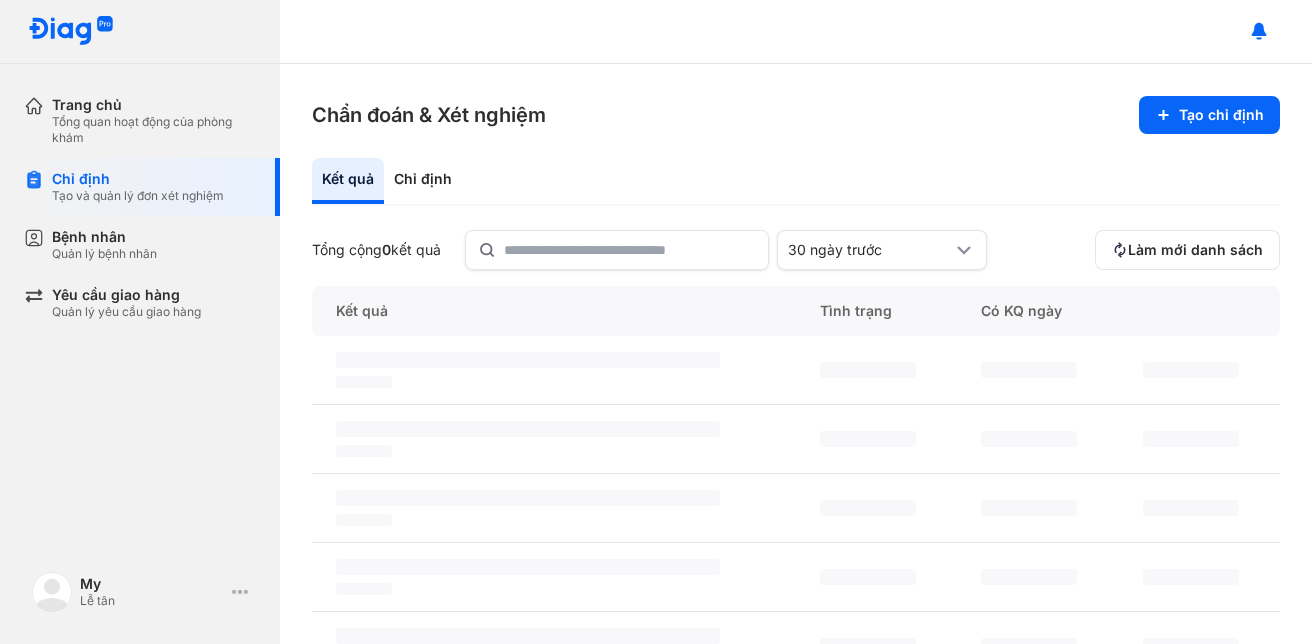 scroll, scrollTop: 0, scrollLeft: 0, axis: both 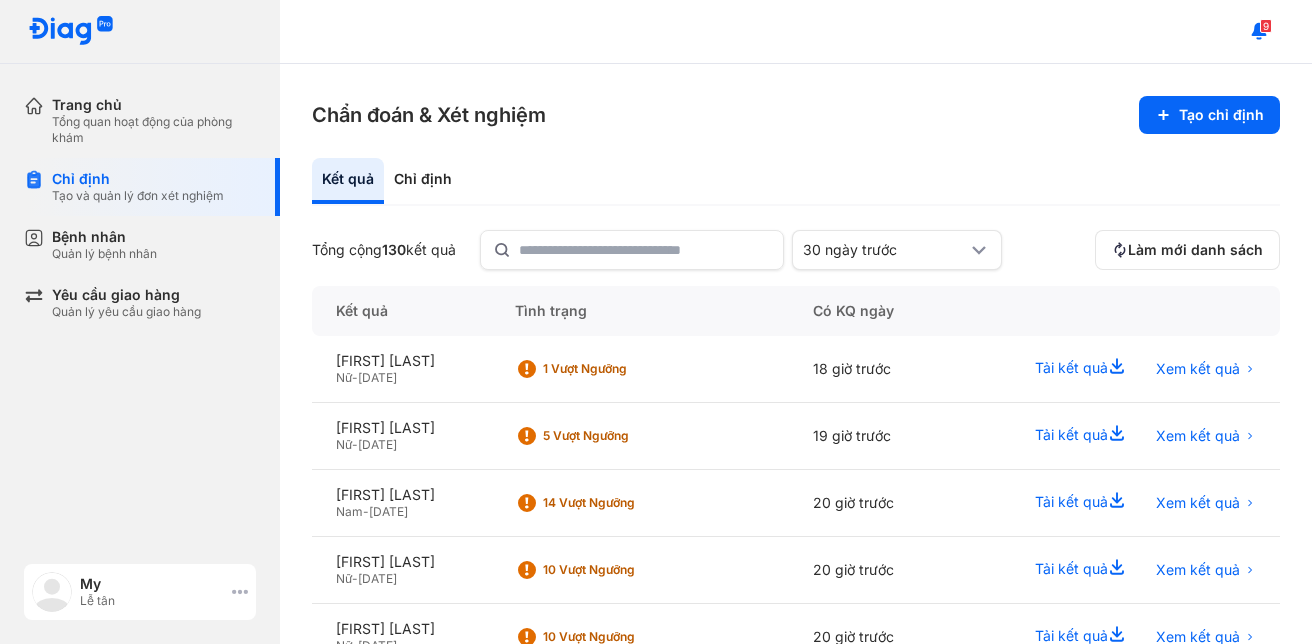 click 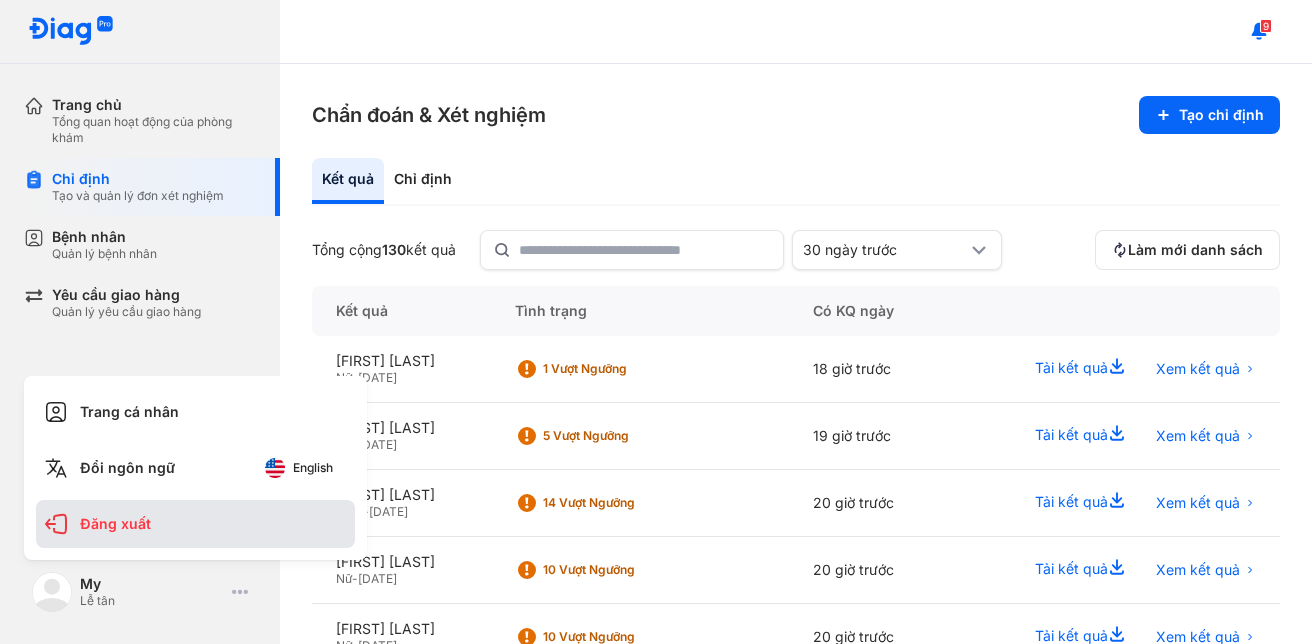 click on "Đăng xuất" 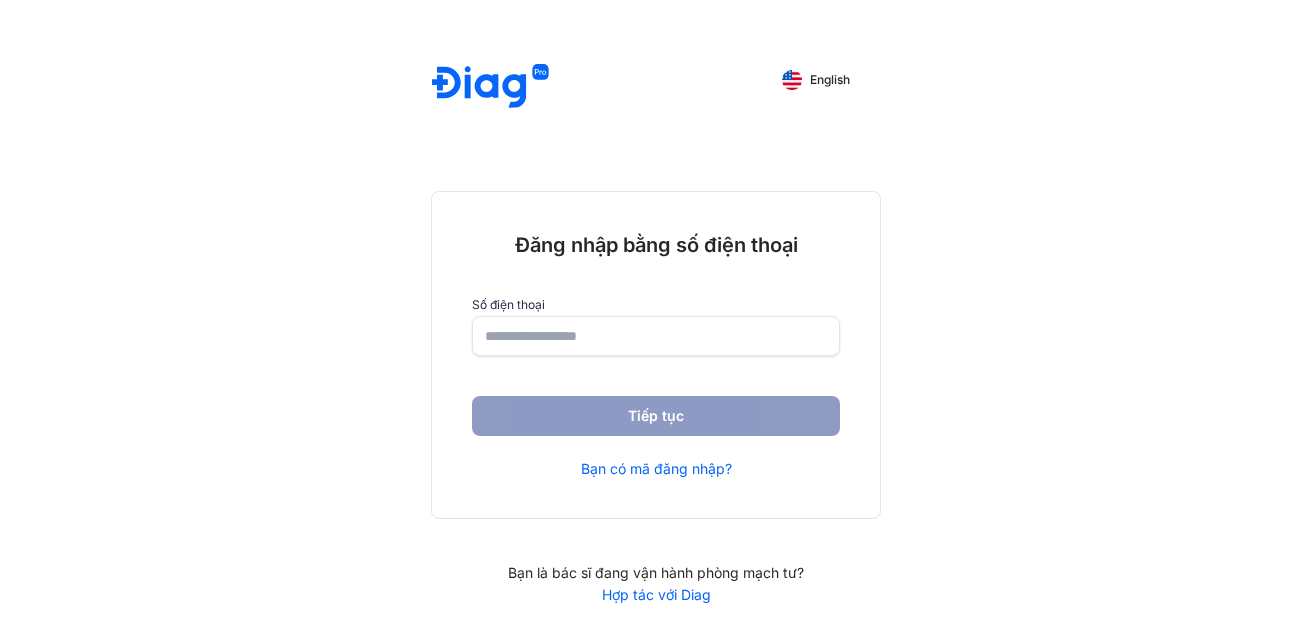 scroll, scrollTop: 0, scrollLeft: 0, axis: both 